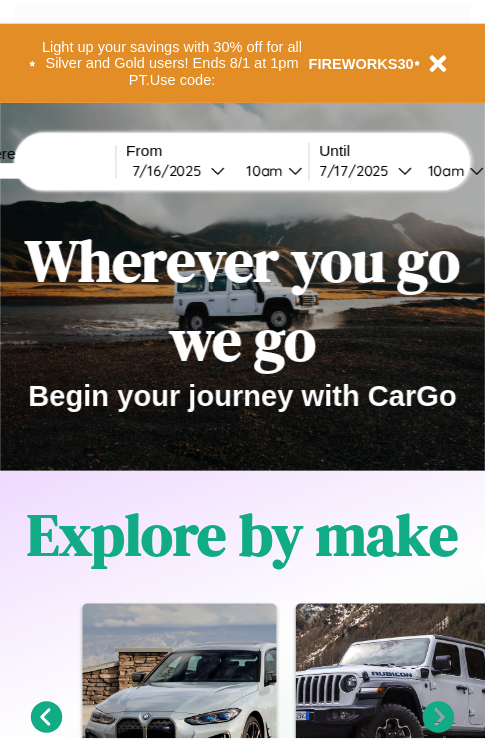 scroll, scrollTop: 0, scrollLeft: 0, axis: both 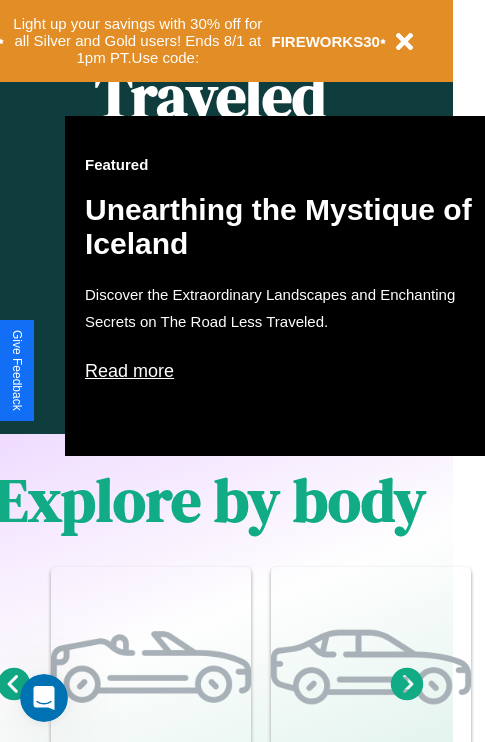click on "Read more" at bounding box center (285, 371) 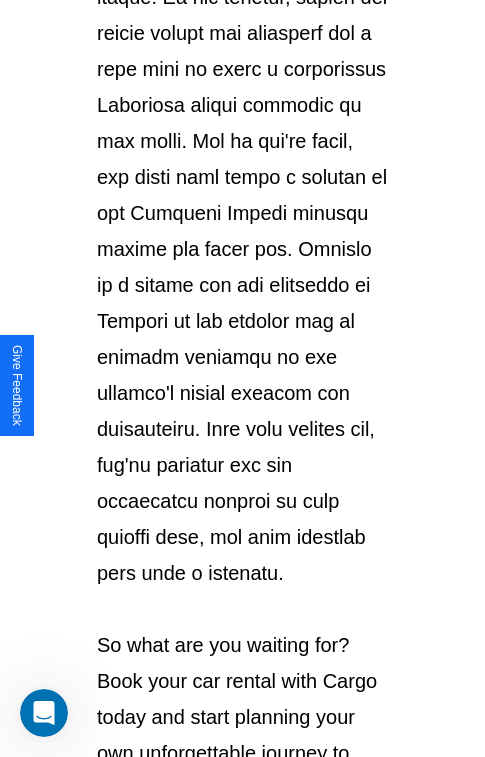 scroll, scrollTop: 3458, scrollLeft: 0, axis: vertical 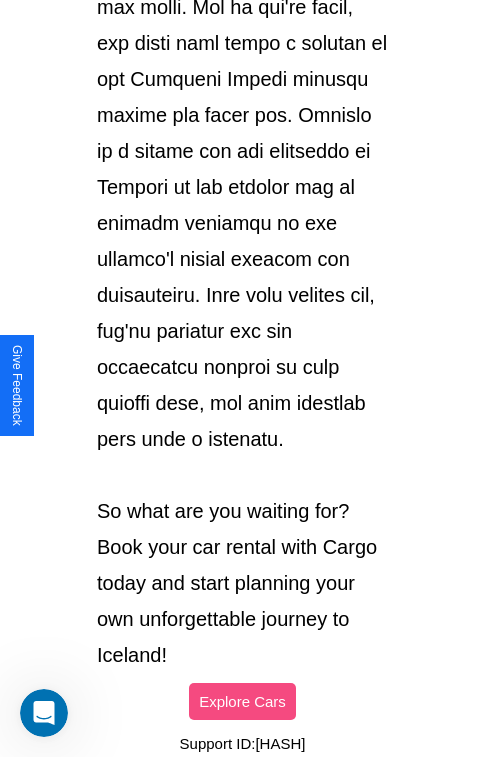 click on "Explore Cars" at bounding box center (242, 701) 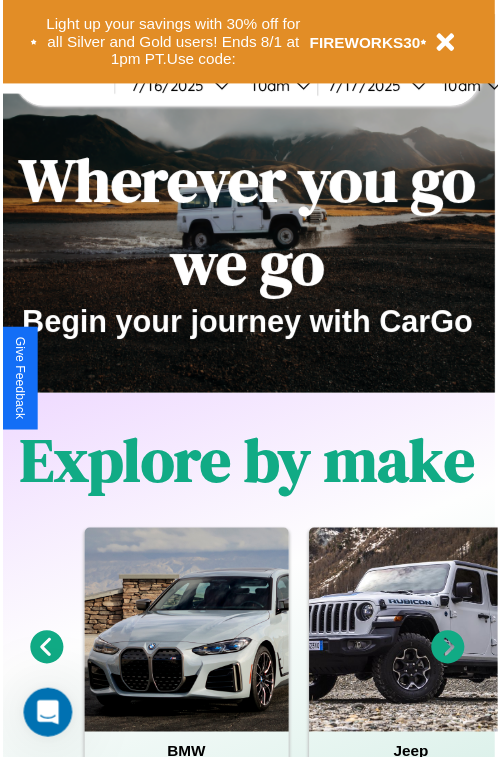 scroll, scrollTop: 0, scrollLeft: 0, axis: both 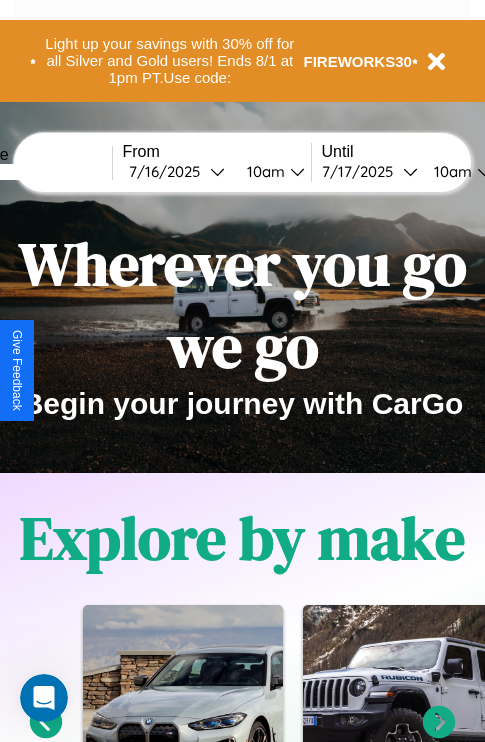 click at bounding box center (37, 172) 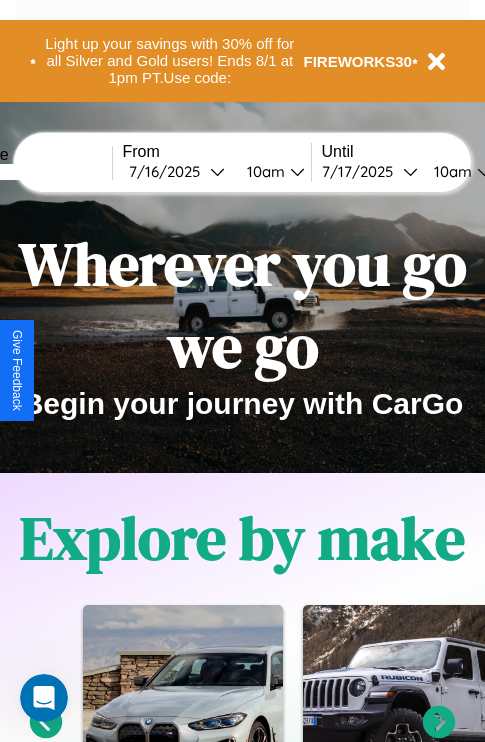 type on "*****" 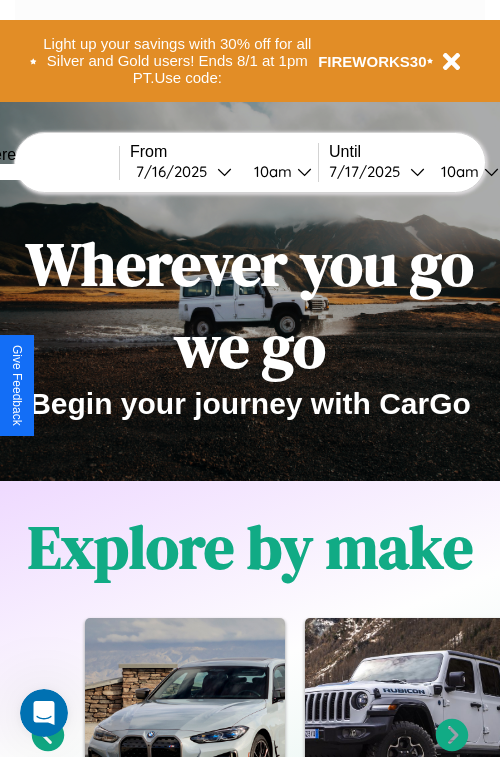 select on "*" 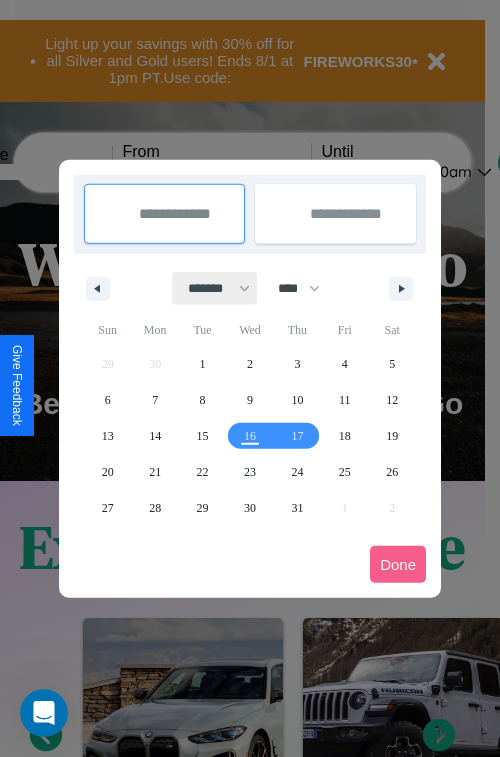 click on "******* ******** ***** ***** *** **** **** ****** ********* ******* ******** ********" at bounding box center [215, 288] 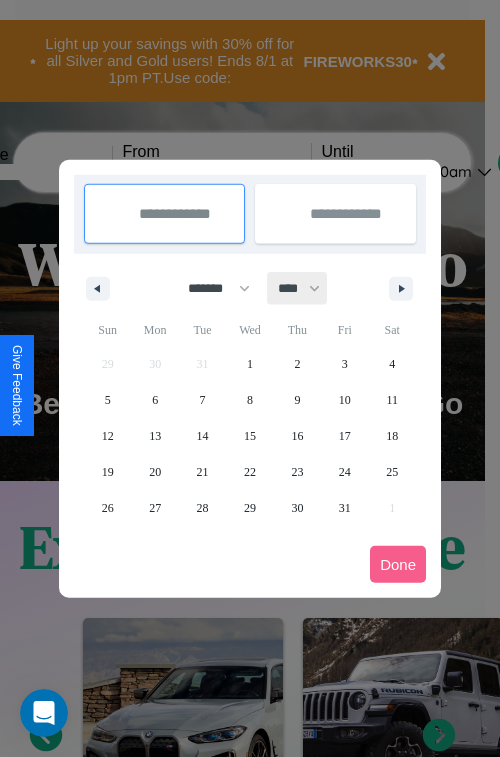 click on "**** **** **** **** **** **** **** **** **** **** **** **** **** **** **** **** **** **** **** **** **** **** **** **** **** **** **** **** **** **** **** **** **** **** **** **** **** **** **** **** **** **** **** **** **** **** **** **** **** **** **** **** **** **** **** **** **** **** **** **** **** **** **** **** **** **** **** **** **** **** **** **** **** **** **** **** **** **** **** **** **** **** **** **** **** **** **** **** **** **** **** **** **** **** **** **** **** **** **** **** **** **** **** **** **** **** **** **** **** **** **** **** **** **** **** **** **** **** **** **** ****" at bounding box center (298, 288) 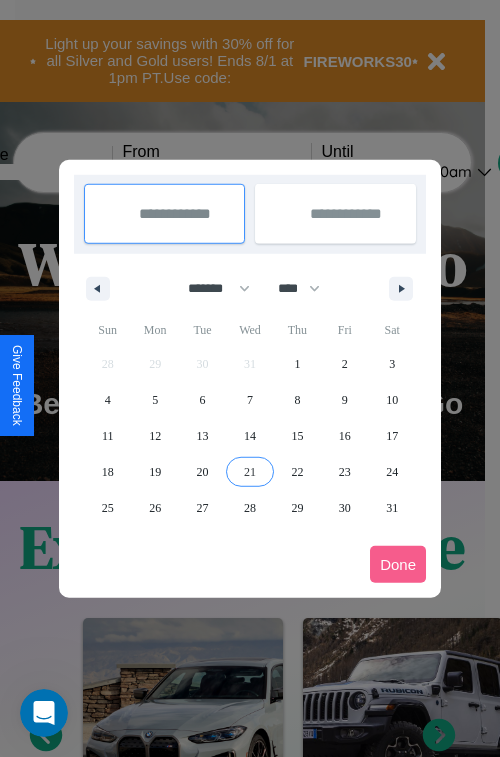 click on "21" at bounding box center [250, 472] 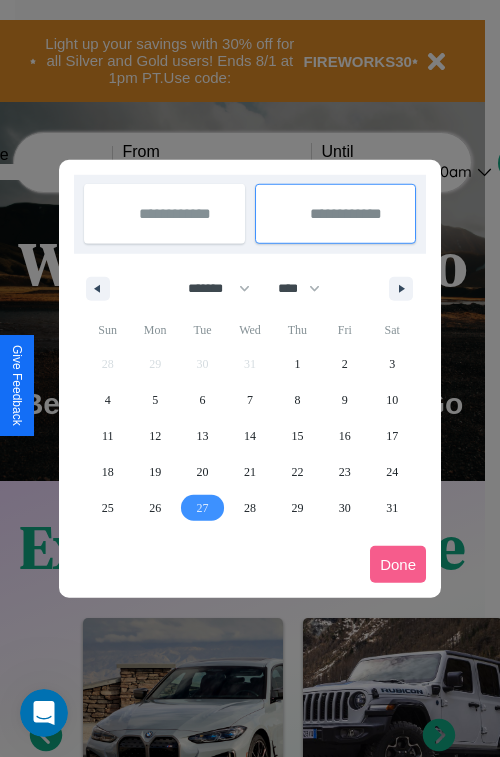 click on "27" at bounding box center (203, 508) 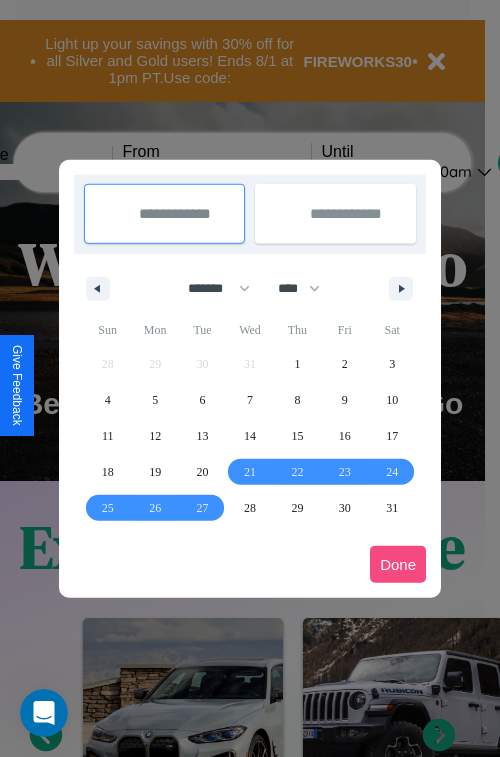 click on "Done" at bounding box center [398, 564] 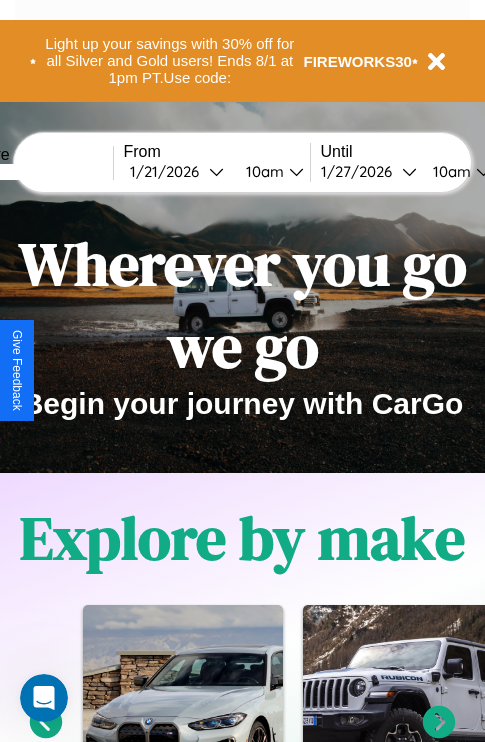 click on "10am" at bounding box center [262, 171] 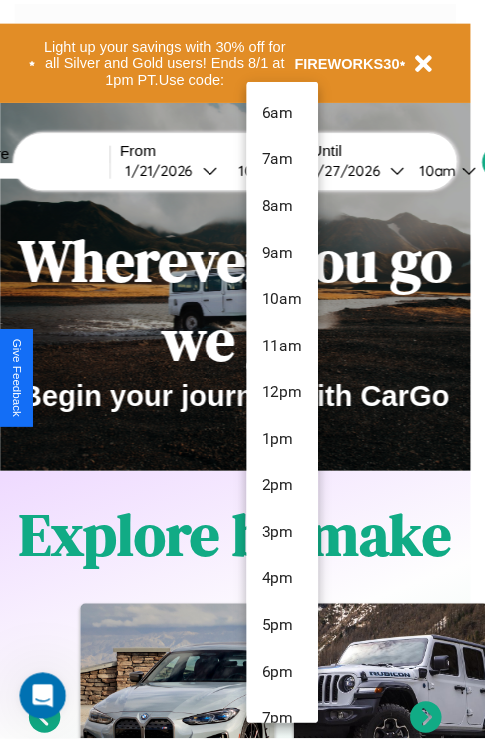 scroll, scrollTop: 67, scrollLeft: 0, axis: vertical 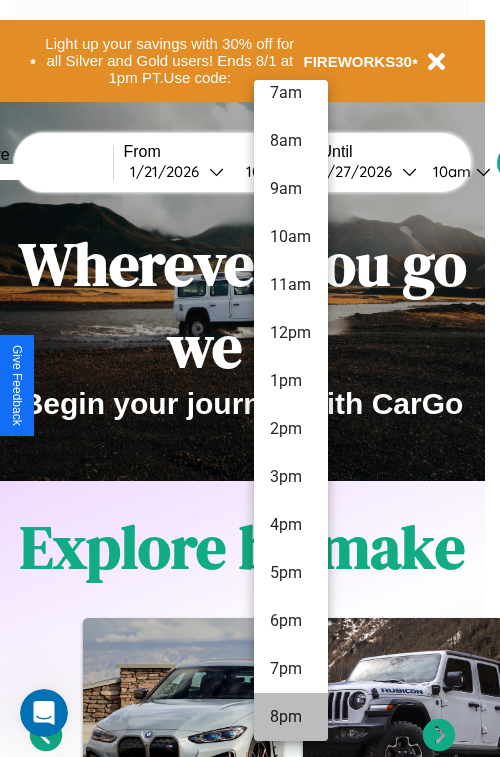 click on "8pm" at bounding box center (291, 717) 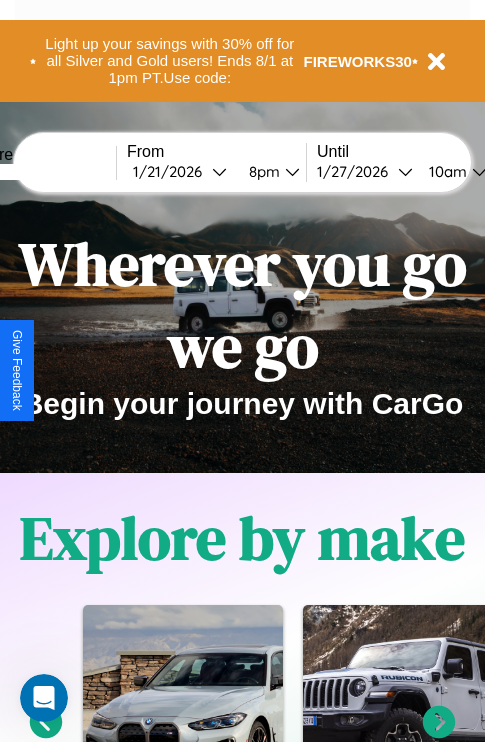 click on "10am" at bounding box center (445, 171) 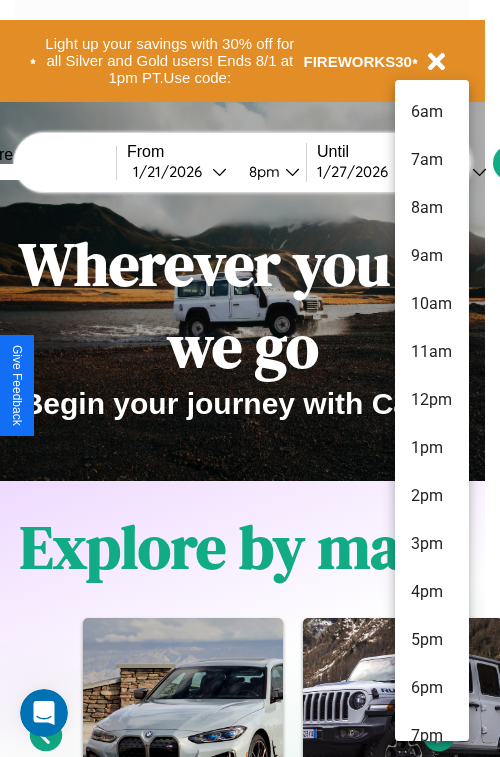 click on "7am" at bounding box center (432, 160) 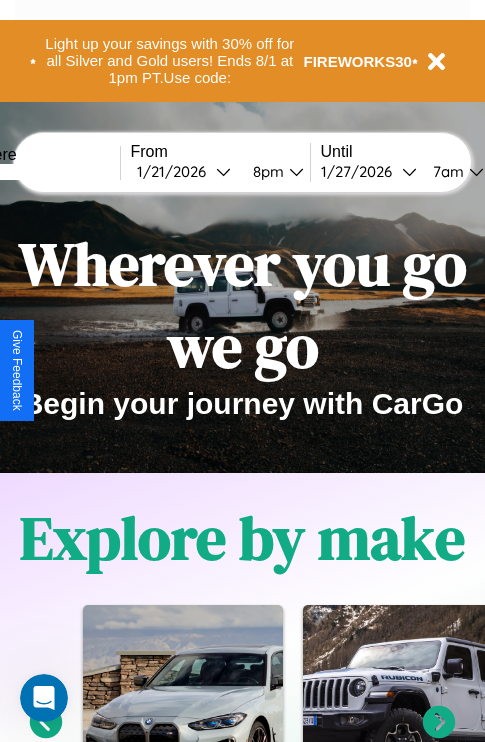 scroll, scrollTop: 0, scrollLeft: 66, axis: horizontal 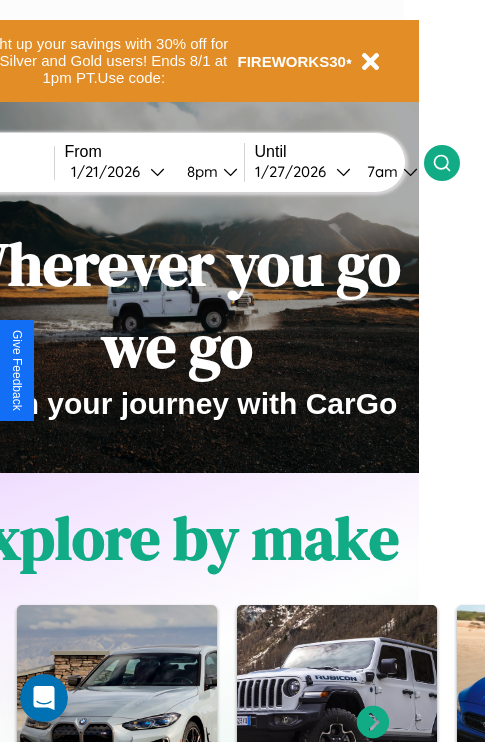 click 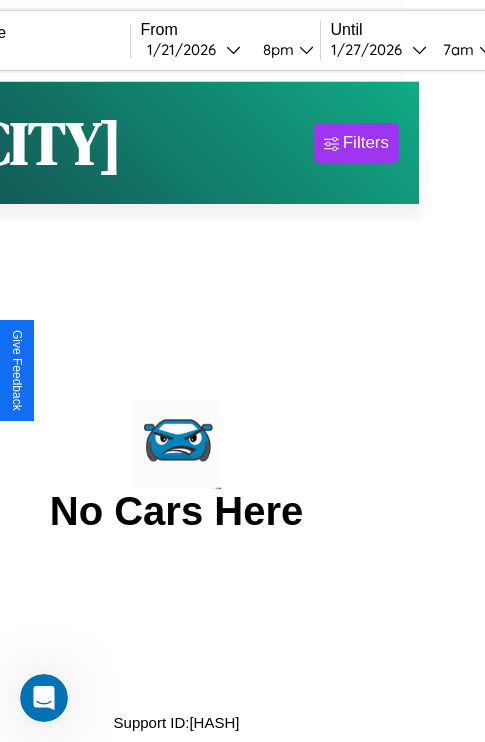 scroll, scrollTop: 0, scrollLeft: 0, axis: both 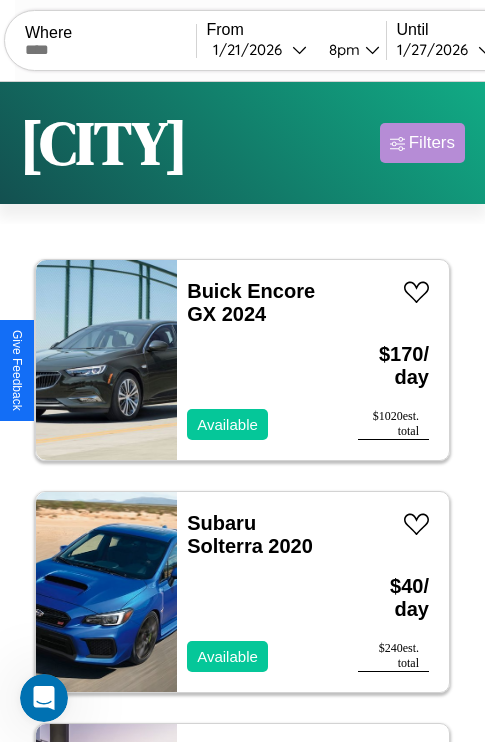 click on "Filters" at bounding box center [432, 143] 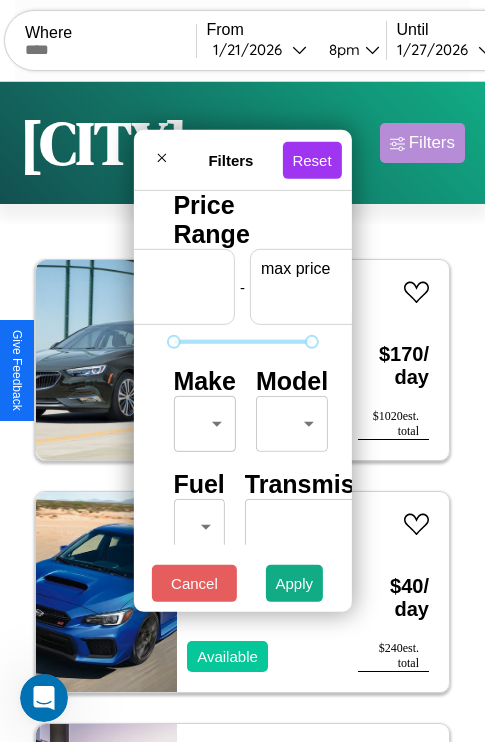 scroll, scrollTop: 0, scrollLeft: 124, axis: horizontal 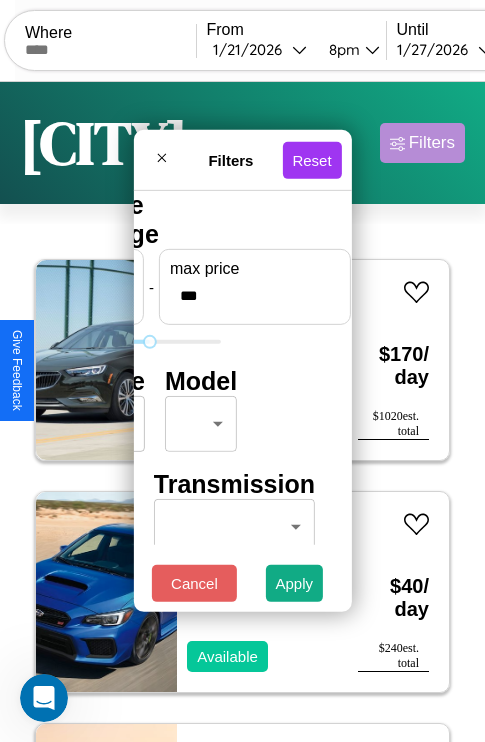 type on "***" 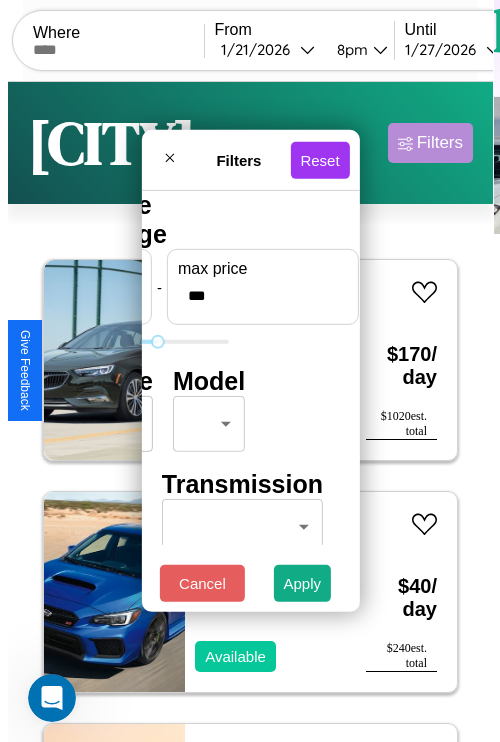 scroll, scrollTop: 0, scrollLeft: 0, axis: both 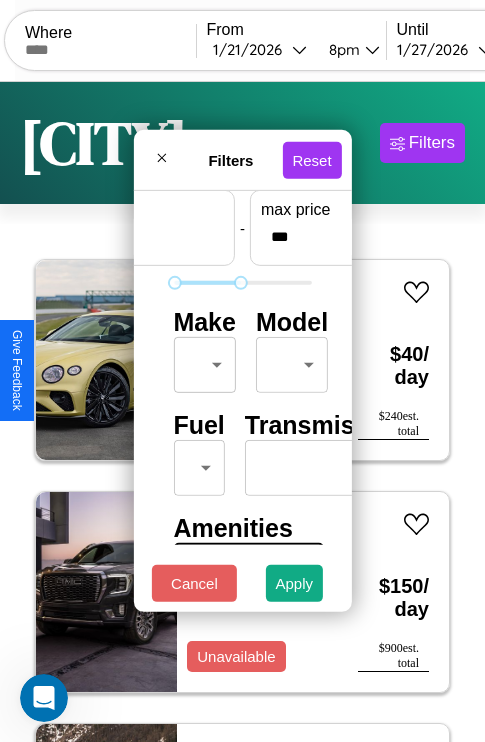 type on "*" 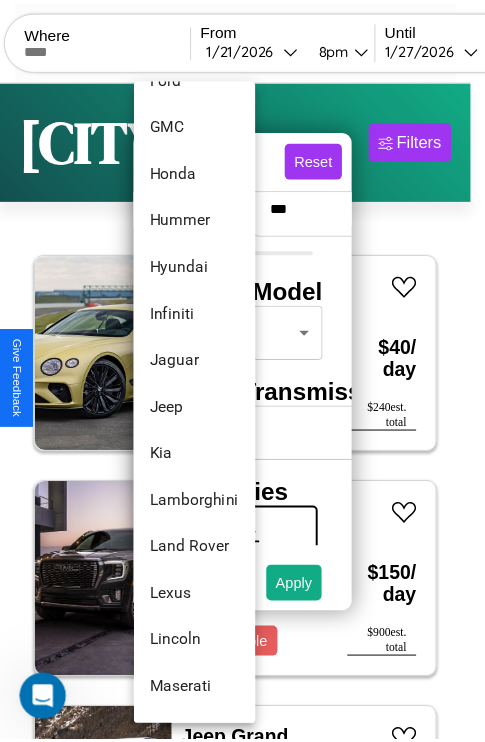 scroll, scrollTop: 710, scrollLeft: 0, axis: vertical 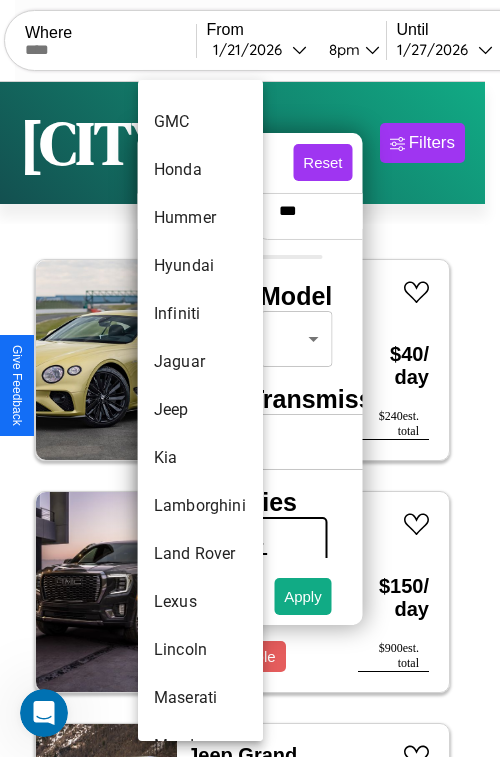 click on "Jeep" at bounding box center [200, 410] 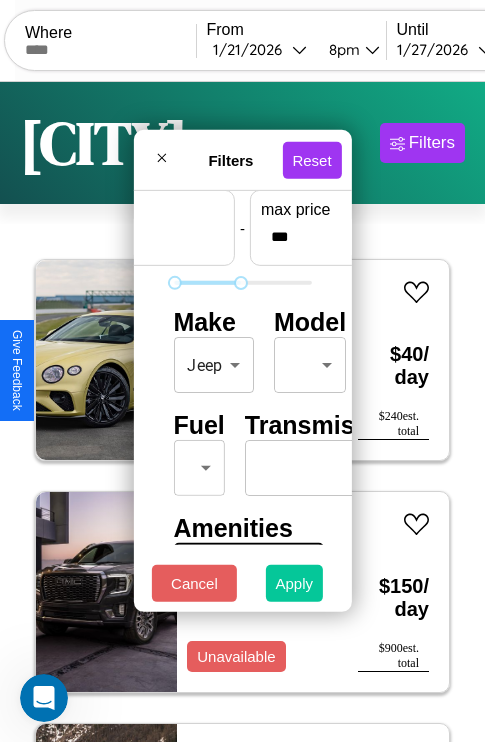 click on "Apply" at bounding box center (295, 583) 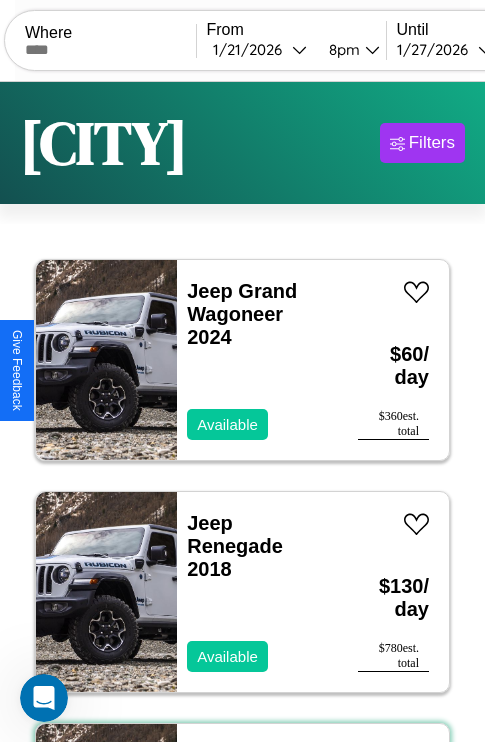 scroll, scrollTop: 95, scrollLeft: 0, axis: vertical 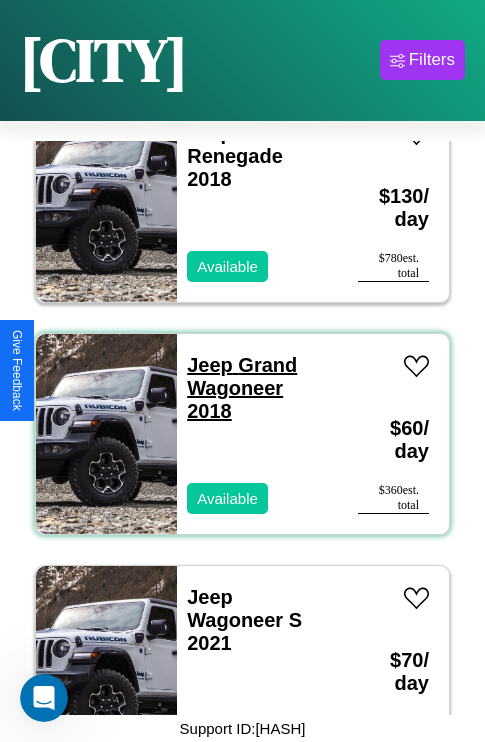 click on "Jeep Grand Wagoneer 2018" at bounding box center (242, 388) 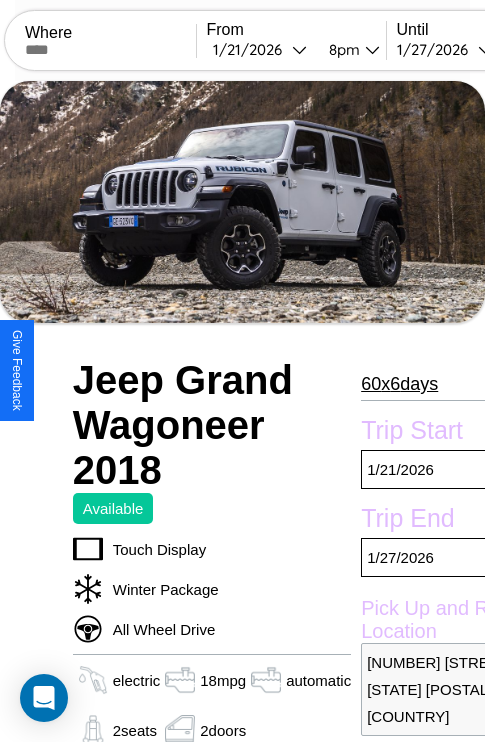 scroll, scrollTop: 615, scrollLeft: 76, axis: both 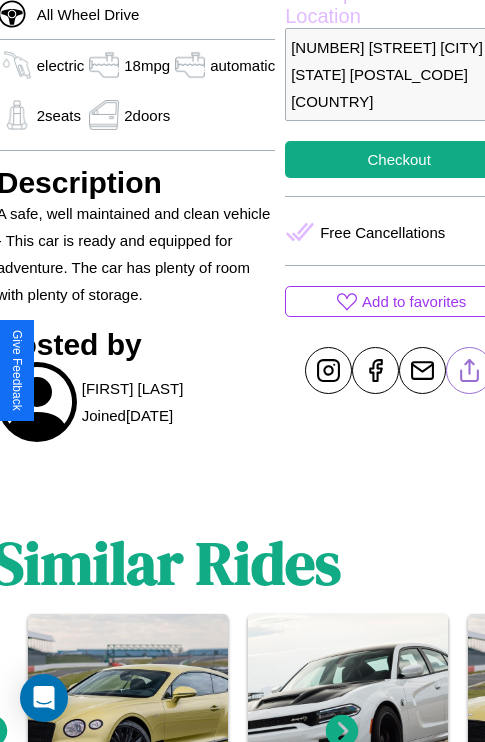click 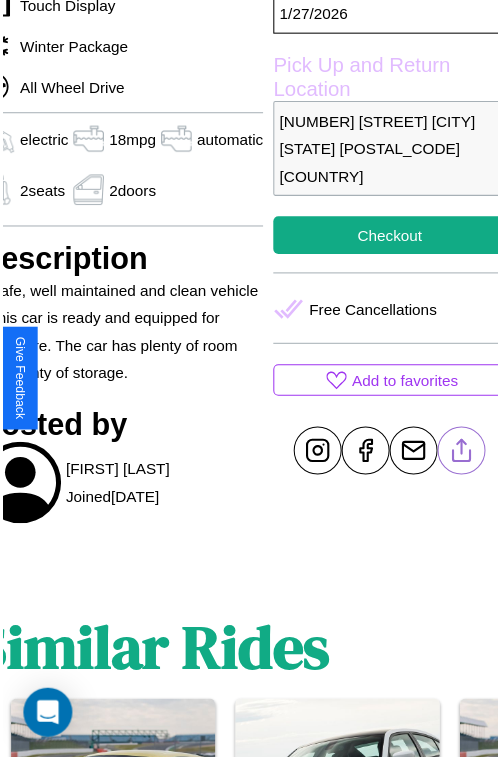 scroll, scrollTop: 546, scrollLeft: 96, axis: both 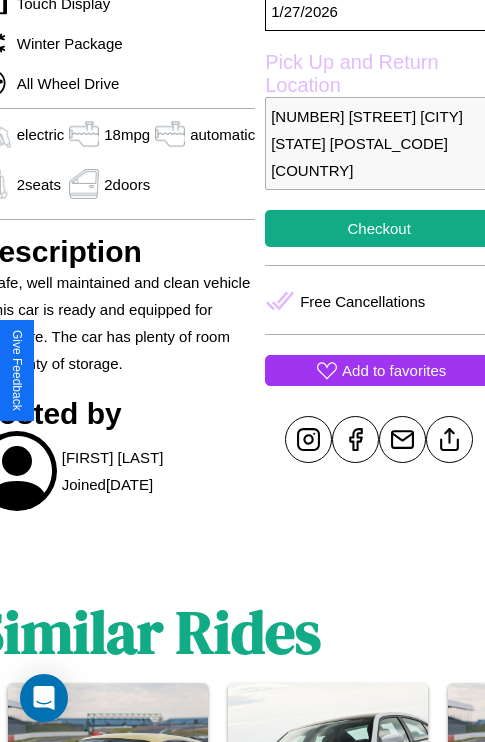 click on "Add to favorites" at bounding box center [394, 370] 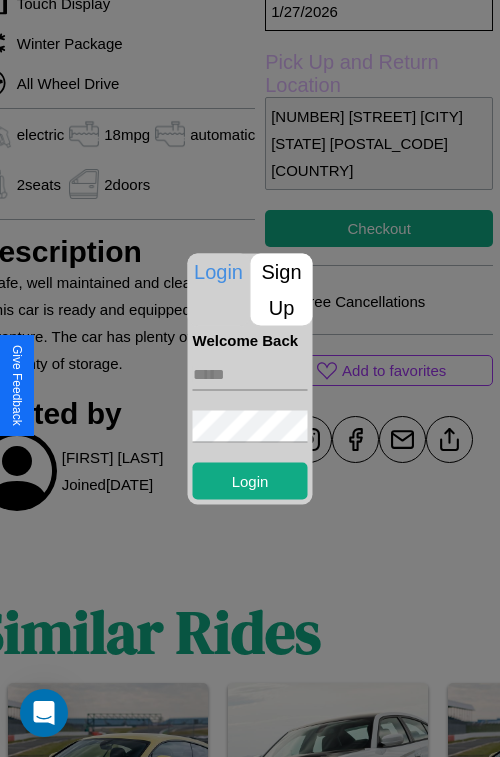 click on "Sign Up" at bounding box center [282, 289] 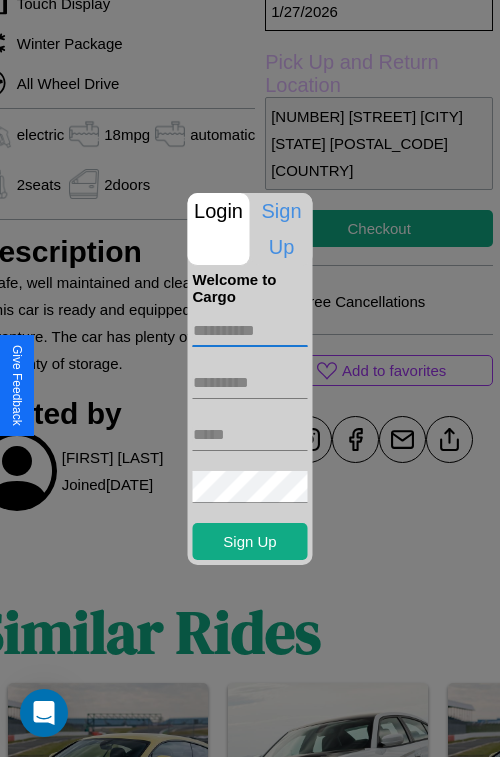 click at bounding box center (250, 331) 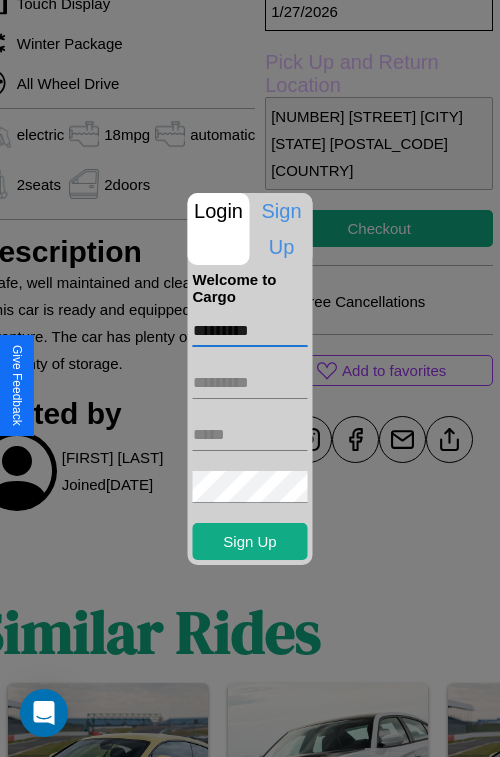 type on "*********" 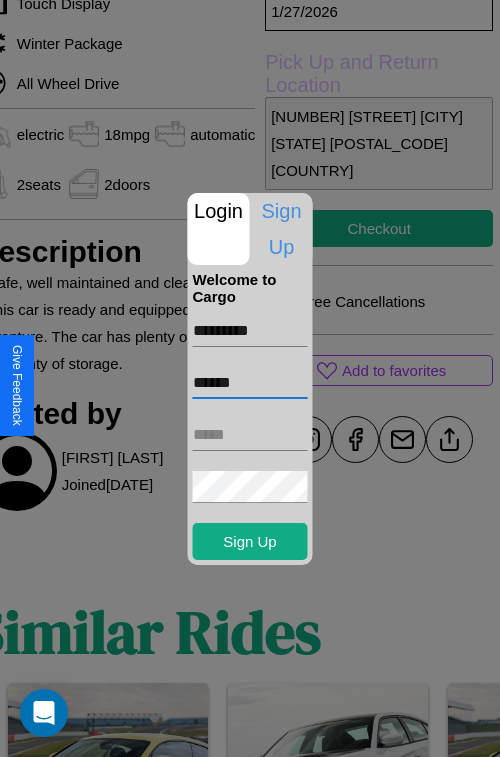 type on "******" 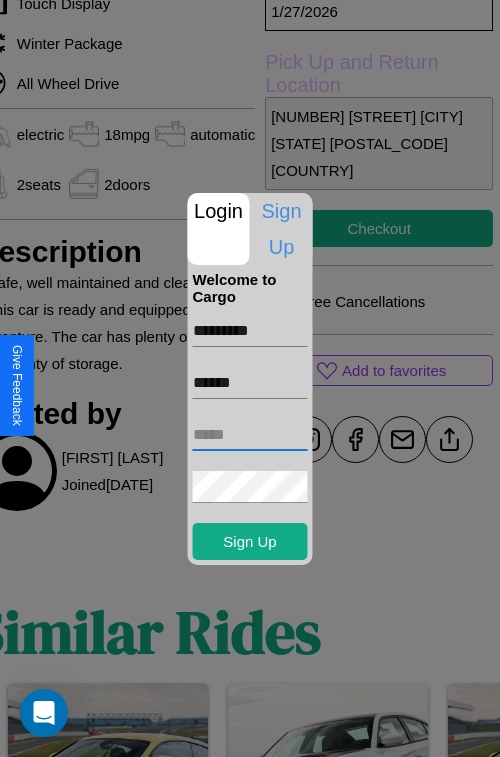 click at bounding box center [250, 435] 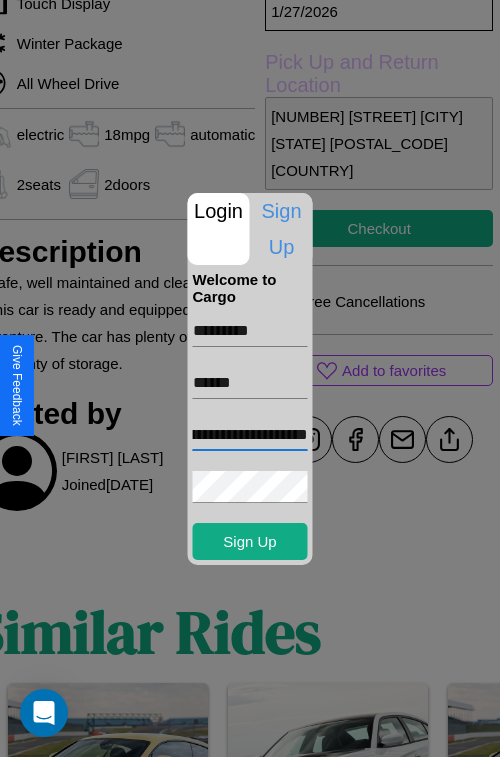 scroll, scrollTop: 0, scrollLeft: 70, axis: horizontal 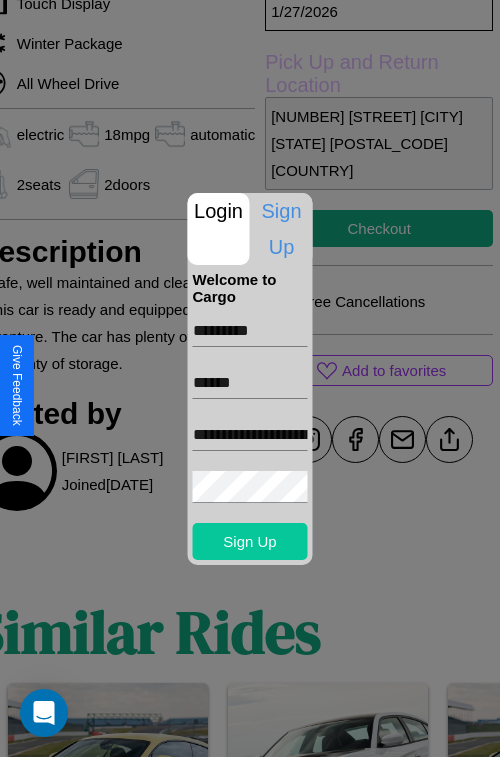 click on "Sign Up" at bounding box center (250, 541) 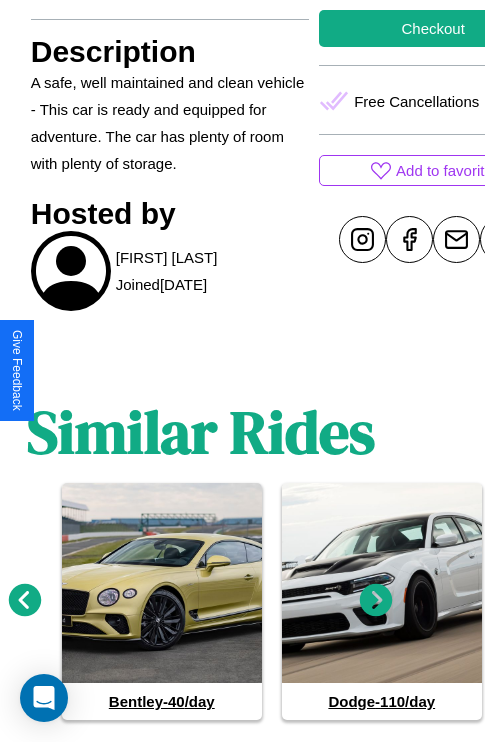 scroll, scrollTop: 791, scrollLeft: 30, axis: both 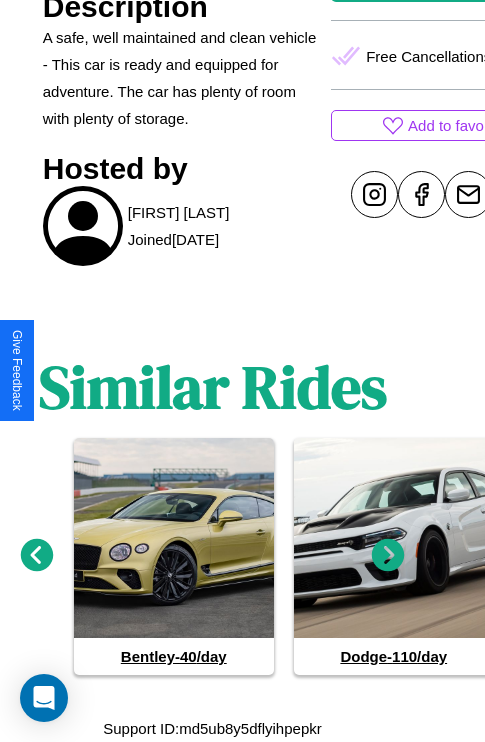 click 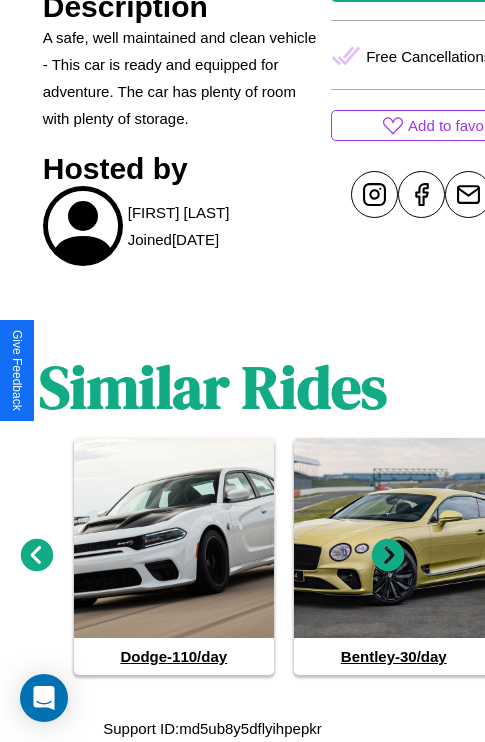 click 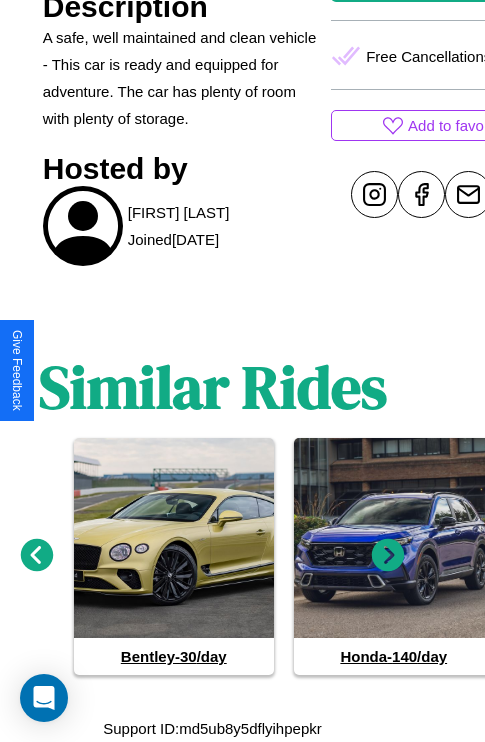 click 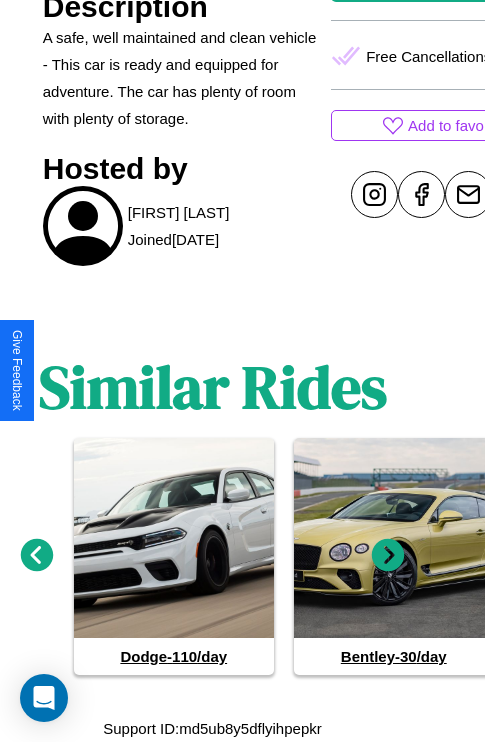 scroll, scrollTop: 615, scrollLeft: 76, axis: both 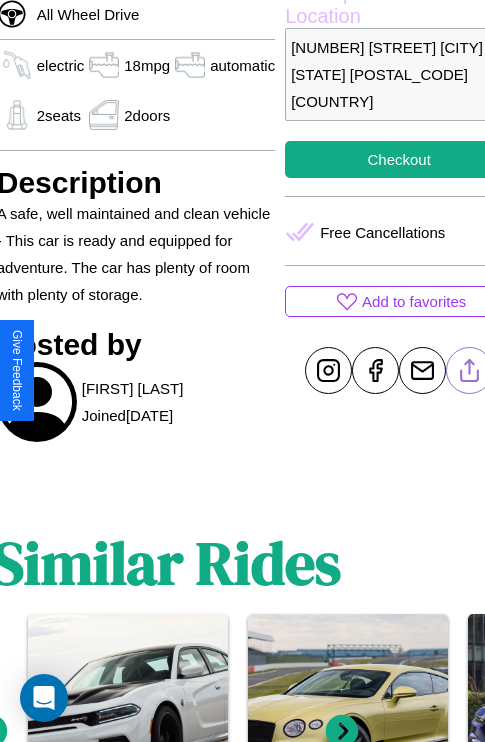 click 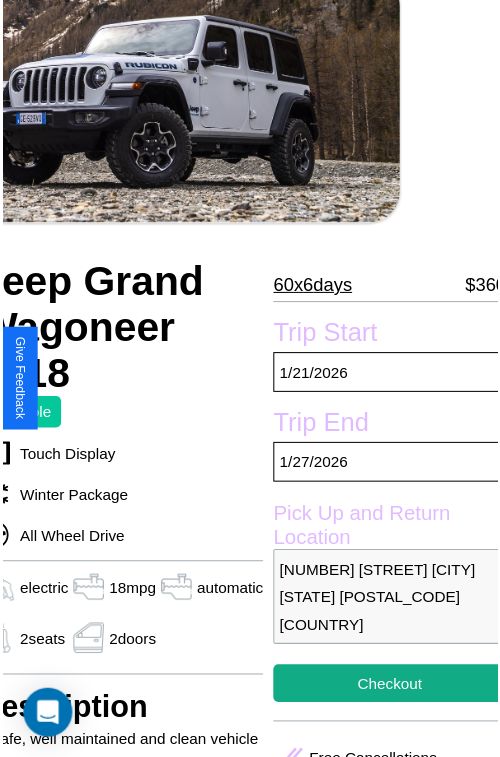 scroll, scrollTop: 99, scrollLeft: 96, axis: both 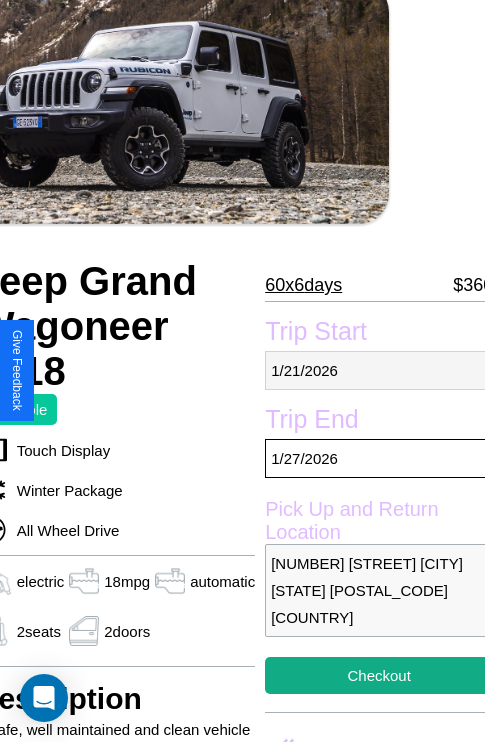 click on "1 / 21 / 2026" at bounding box center (379, 370) 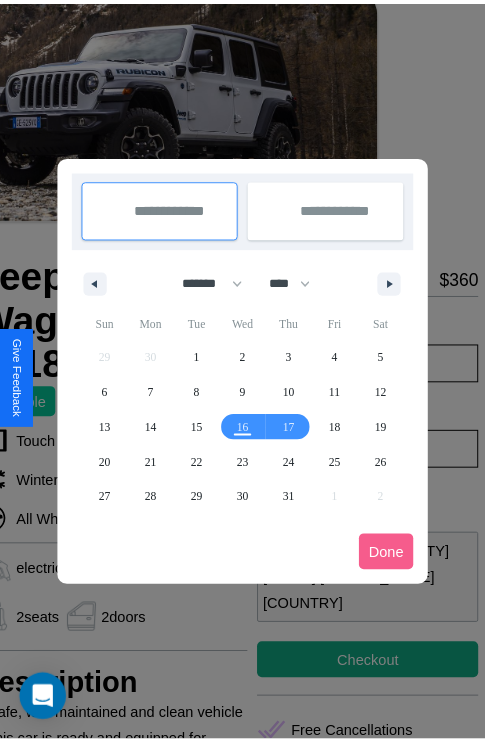 scroll, scrollTop: 0, scrollLeft: 96, axis: horizontal 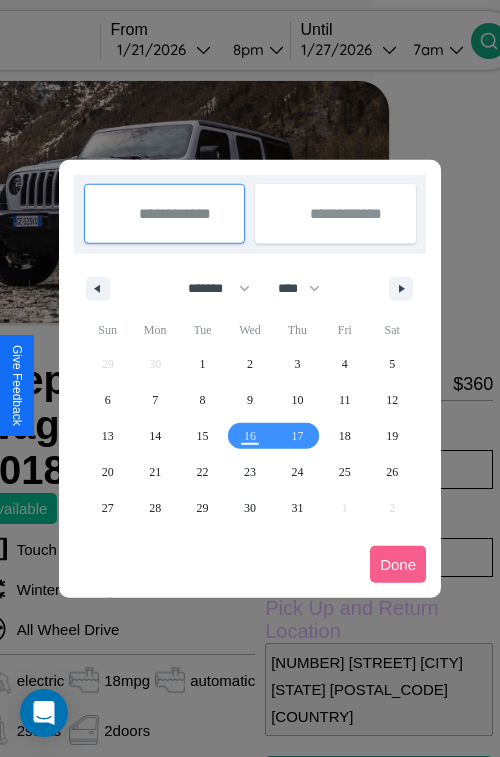 click at bounding box center [250, 378] 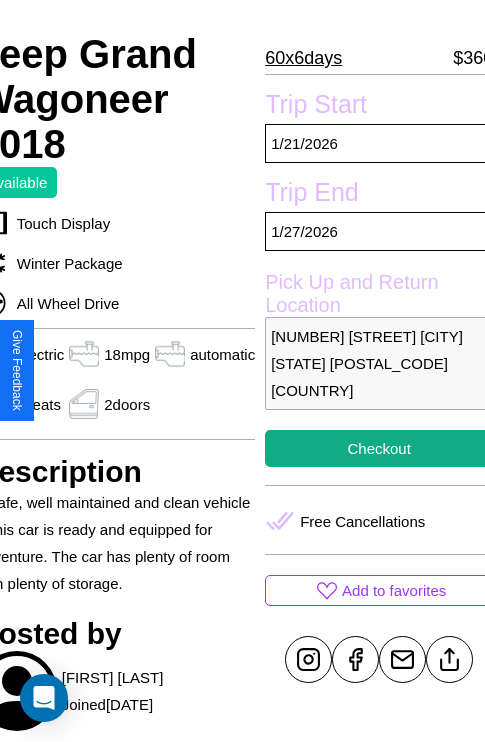 scroll, scrollTop: 404, scrollLeft: 96, axis: both 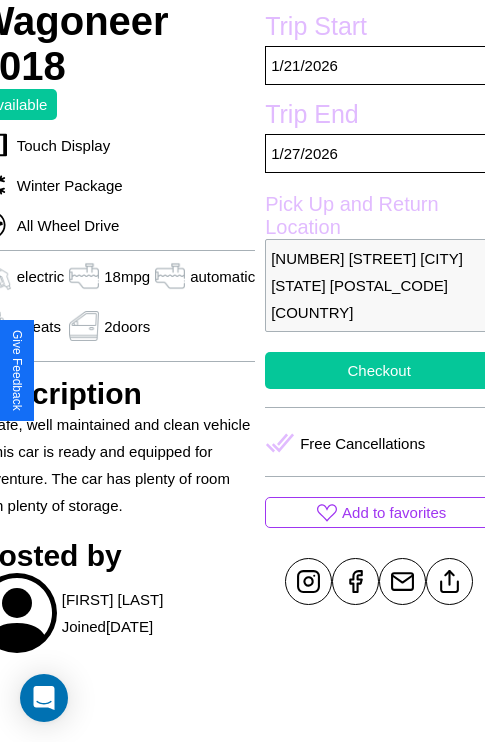 click on "Checkout" at bounding box center [379, 370] 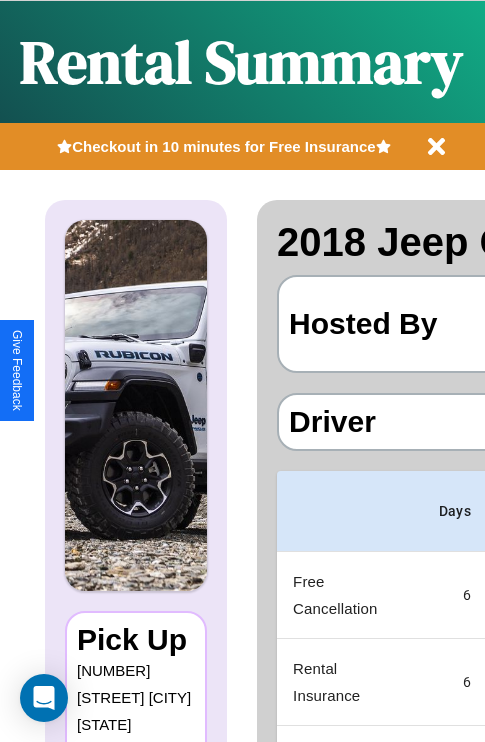 scroll, scrollTop: 0, scrollLeft: 378, axis: horizontal 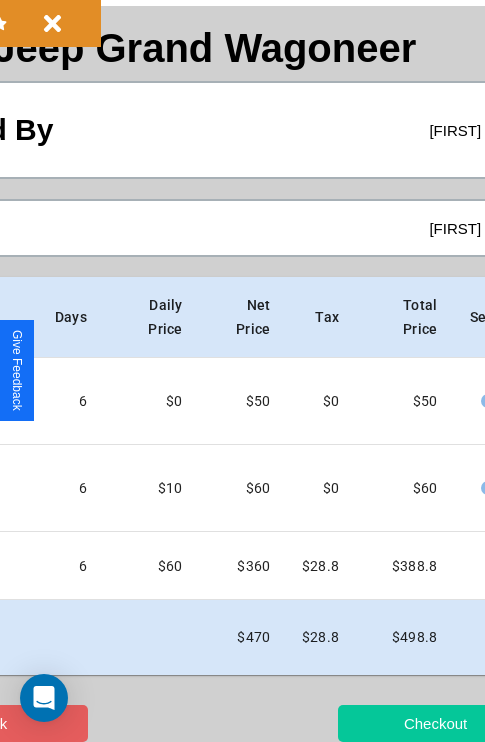 click on "Checkout" at bounding box center [435, 723] 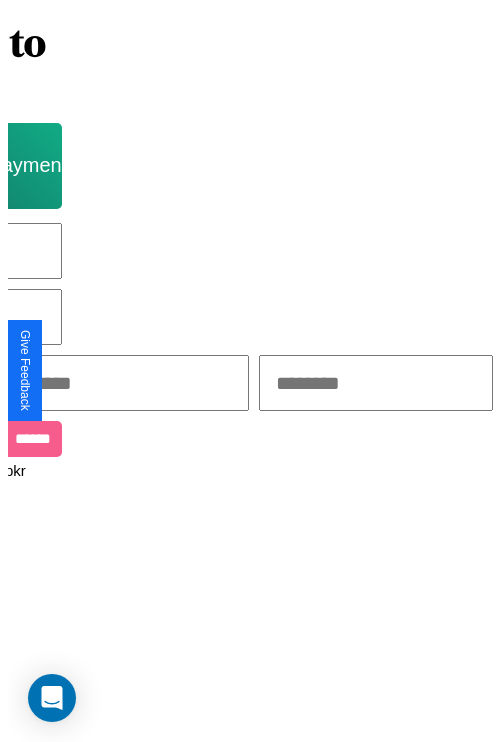 scroll, scrollTop: 0, scrollLeft: 0, axis: both 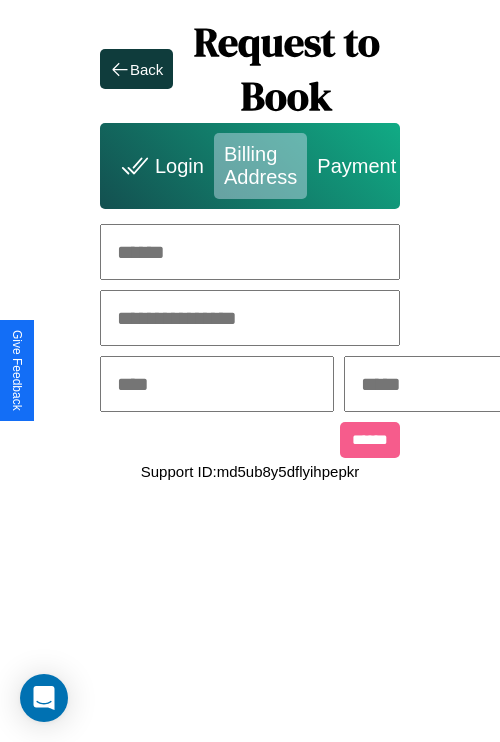 click at bounding box center (250, 252) 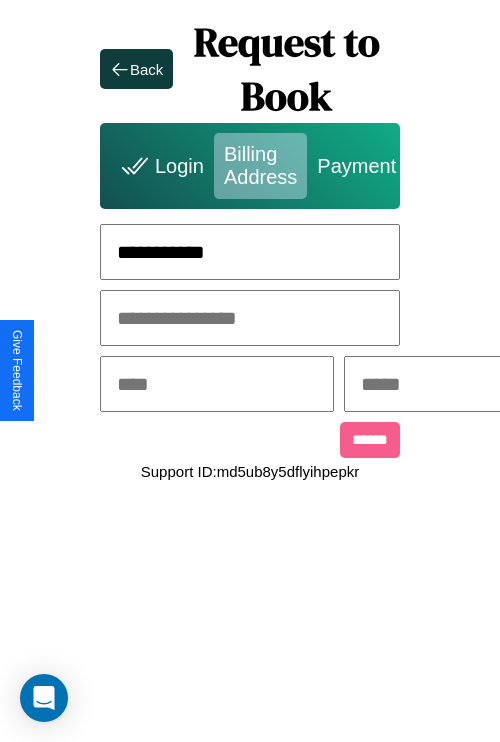 type on "**********" 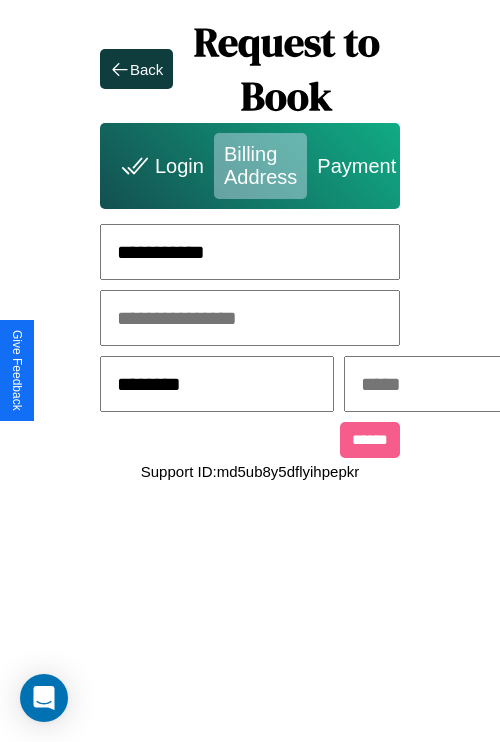type on "********" 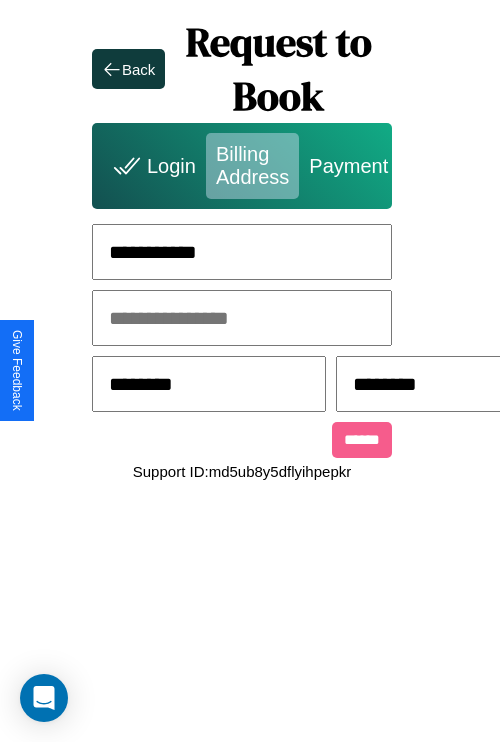 scroll, scrollTop: 0, scrollLeft: 517, axis: horizontal 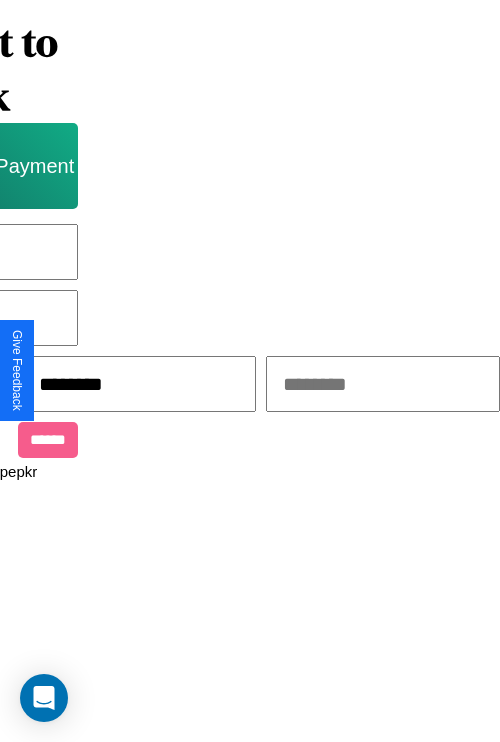 type on "********" 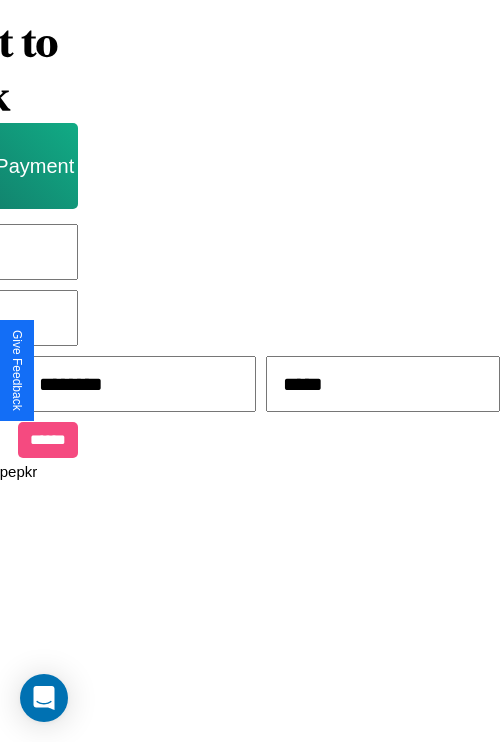 type on "*****" 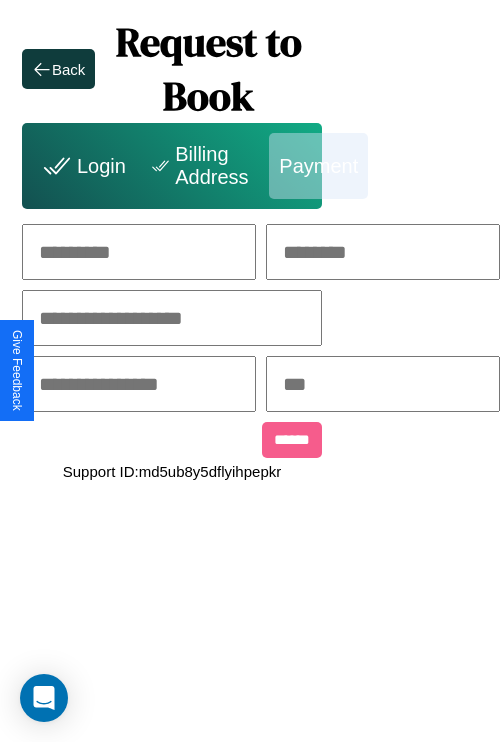 click at bounding box center [139, 252] 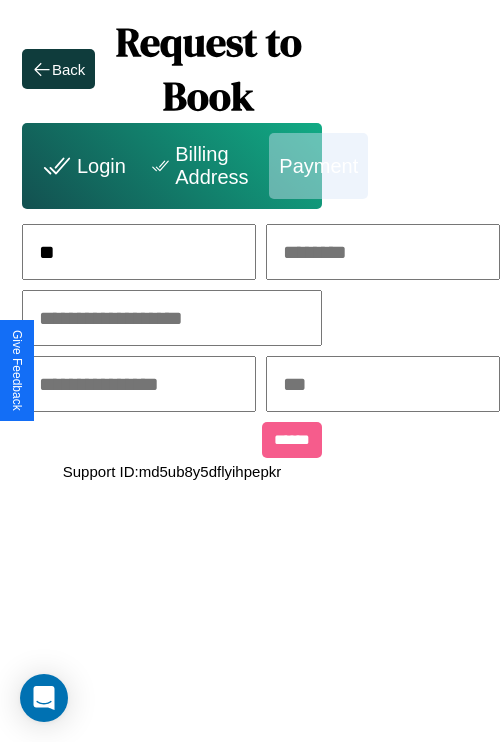 scroll, scrollTop: 0, scrollLeft: 127, axis: horizontal 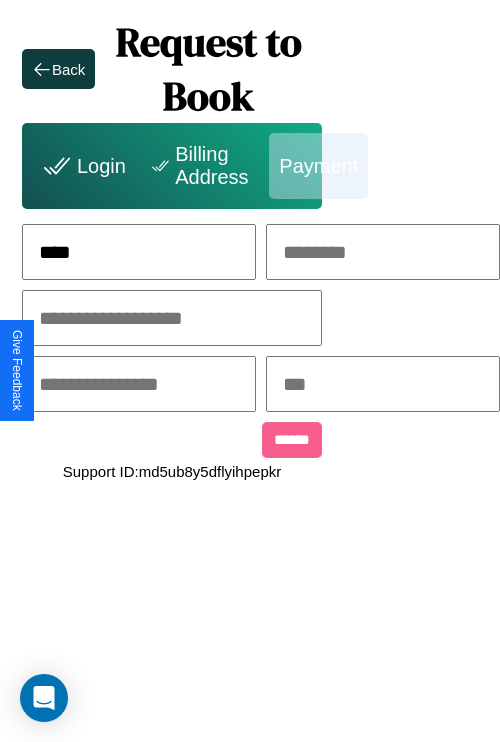 type on "****" 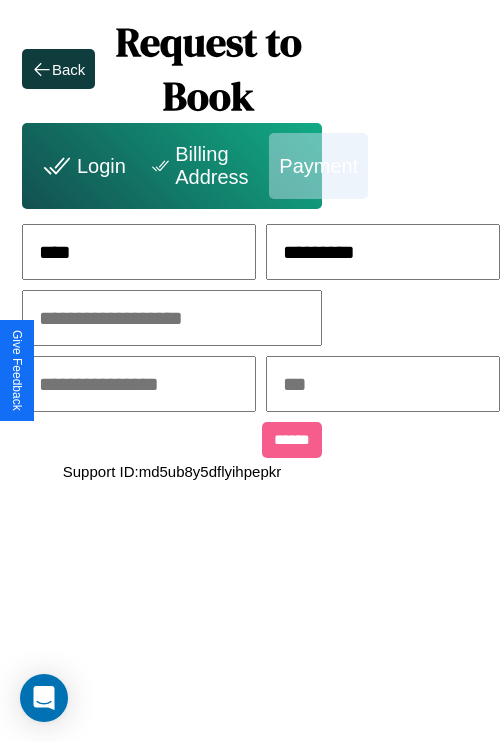 type on "*********" 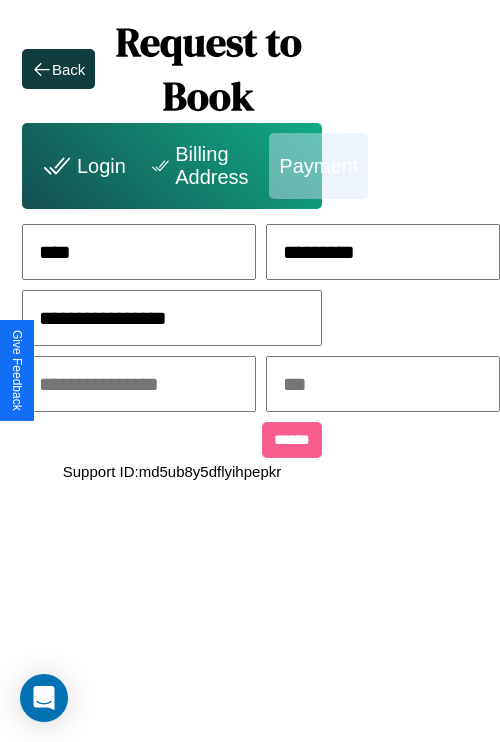 type on "**********" 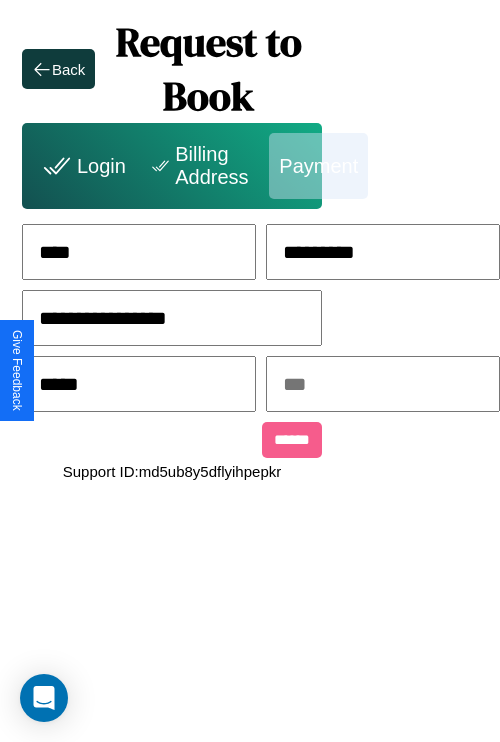 type on "*****" 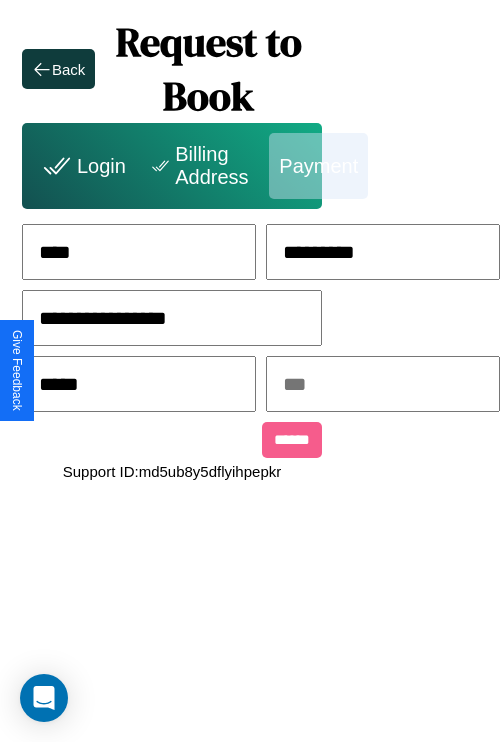 click at bounding box center [383, 384] 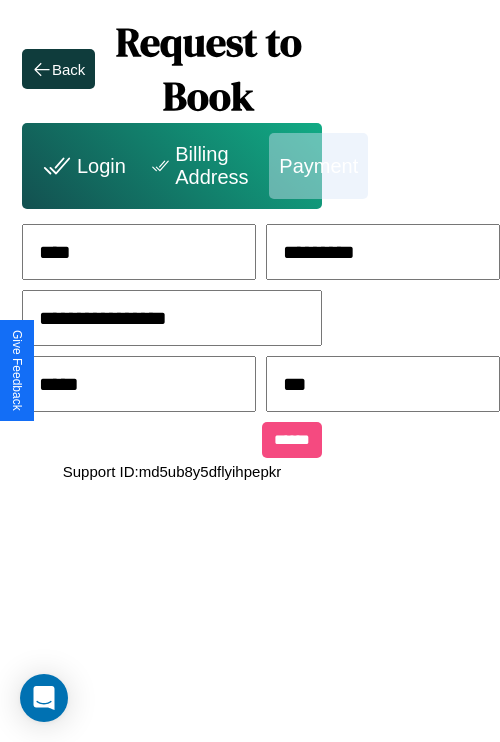 type on "***" 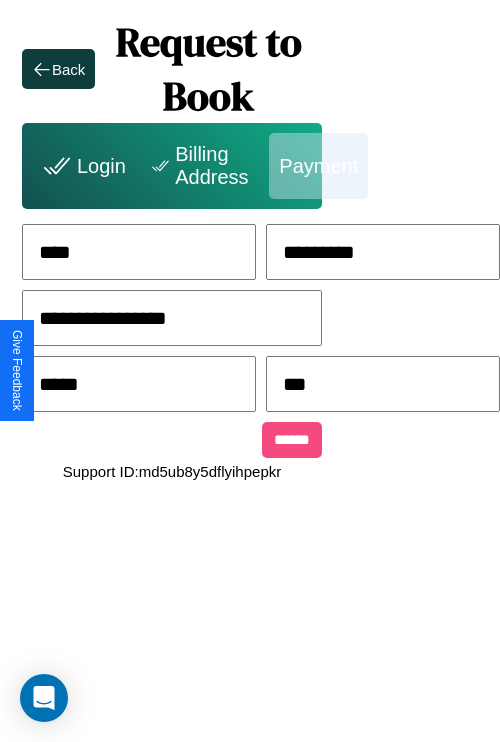 click on "******" at bounding box center [292, 440] 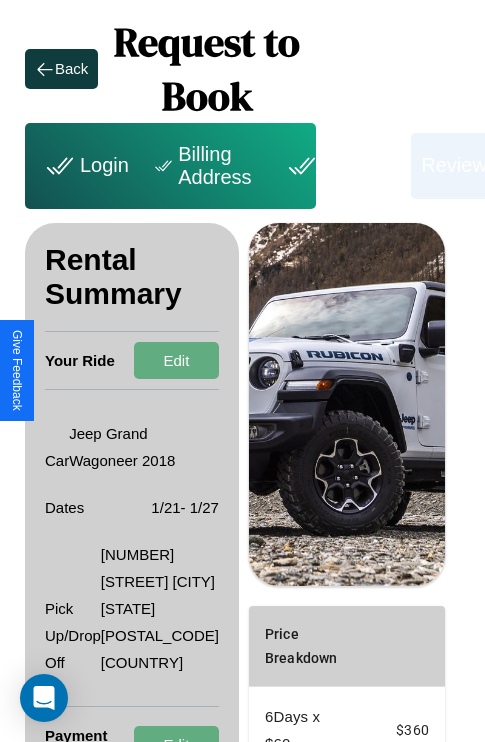 scroll, scrollTop: 382, scrollLeft: 72, axis: both 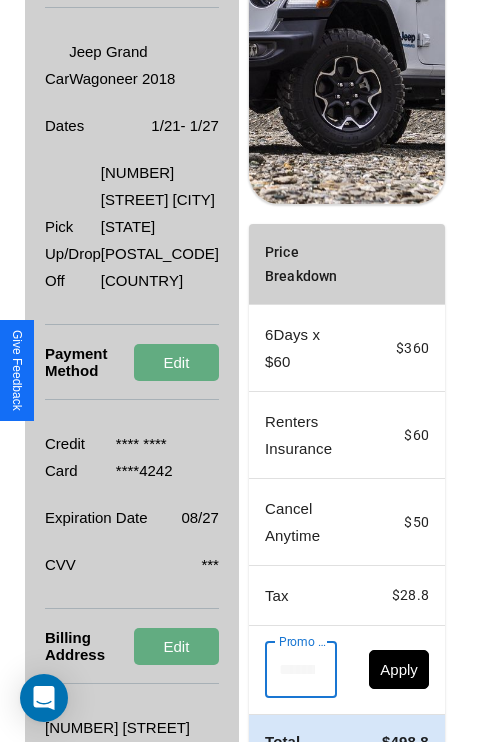 click on "Promo Code" at bounding box center (290, 670) 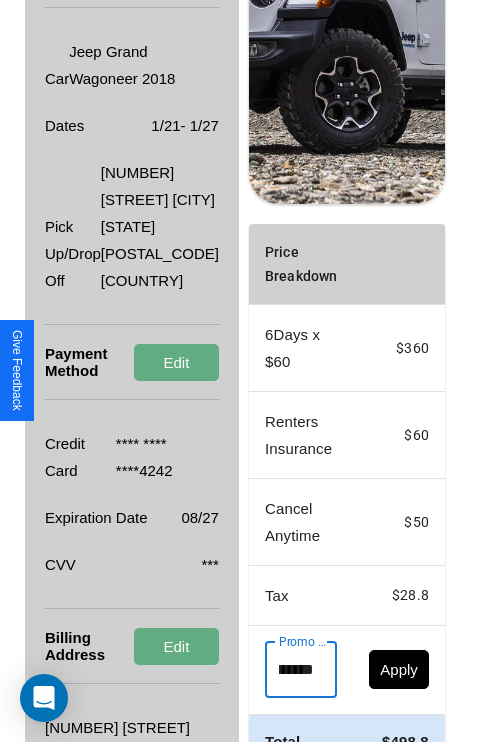 scroll, scrollTop: 0, scrollLeft: 50, axis: horizontal 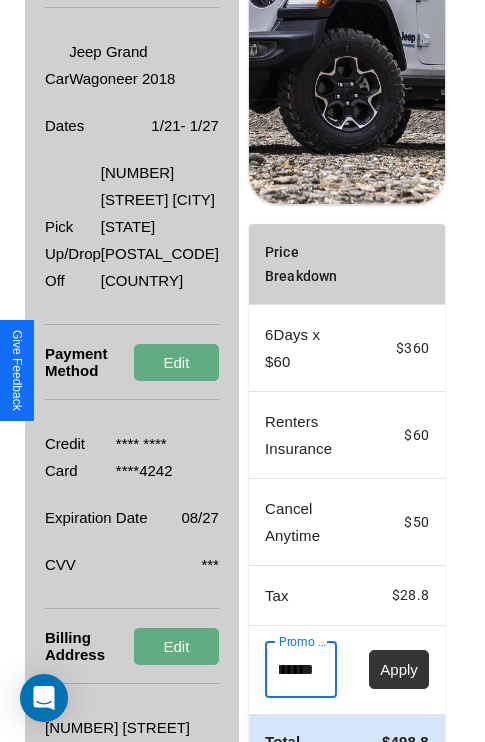 type on "********" 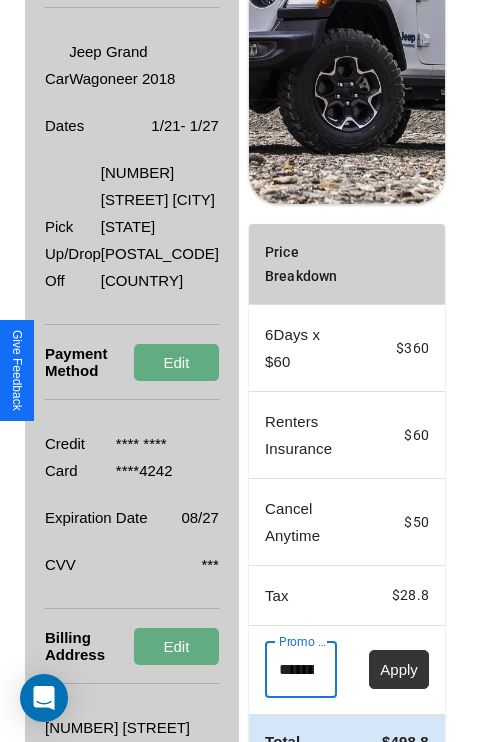 click on "Apply" at bounding box center [399, 669] 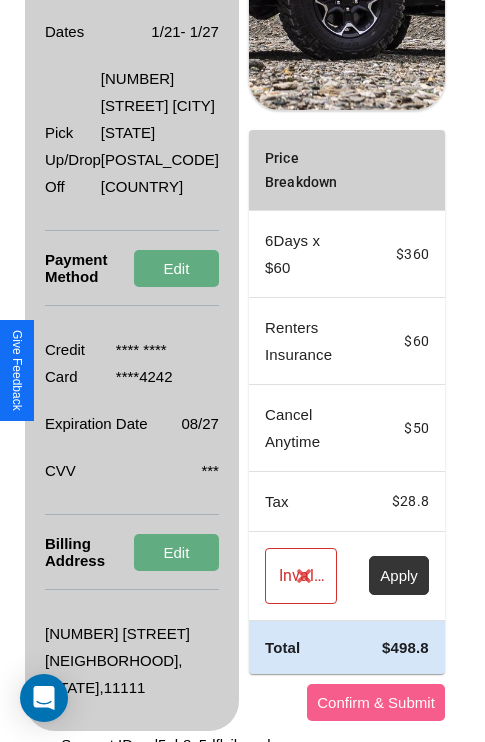 scroll, scrollTop: 536, scrollLeft: 72, axis: both 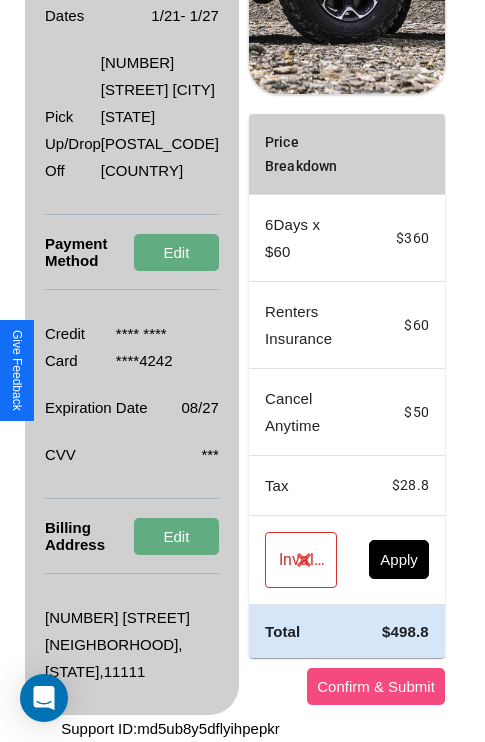 click on "Confirm & Submit" at bounding box center (376, 686) 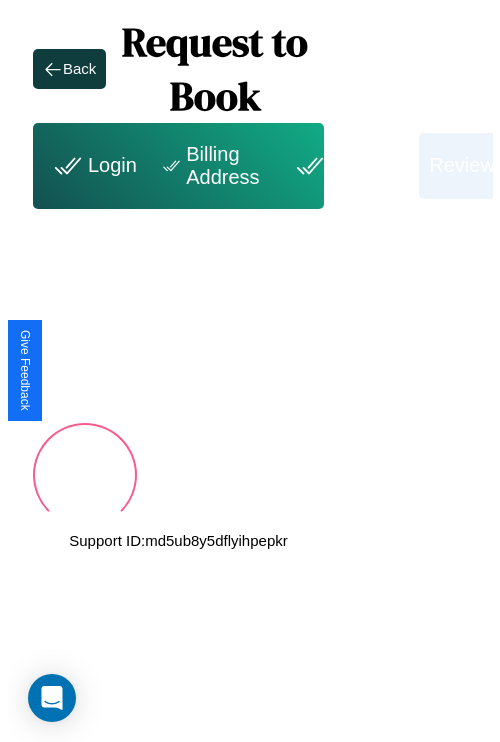scroll, scrollTop: 0, scrollLeft: 72, axis: horizontal 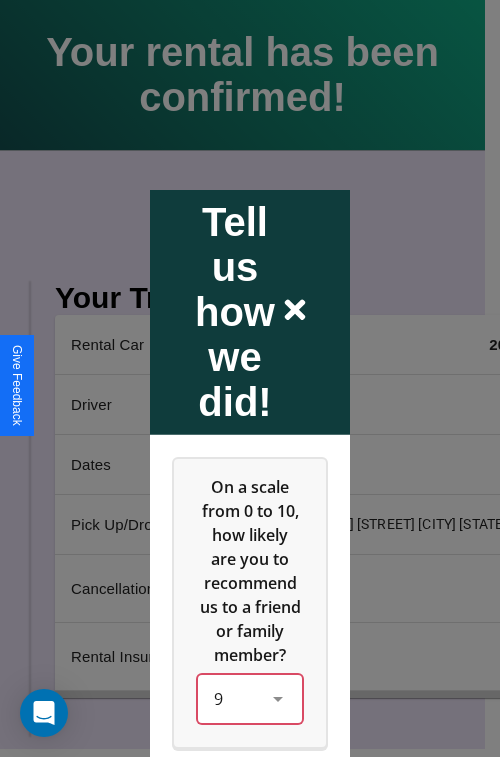 click on "9" at bounding box center (250, 698) 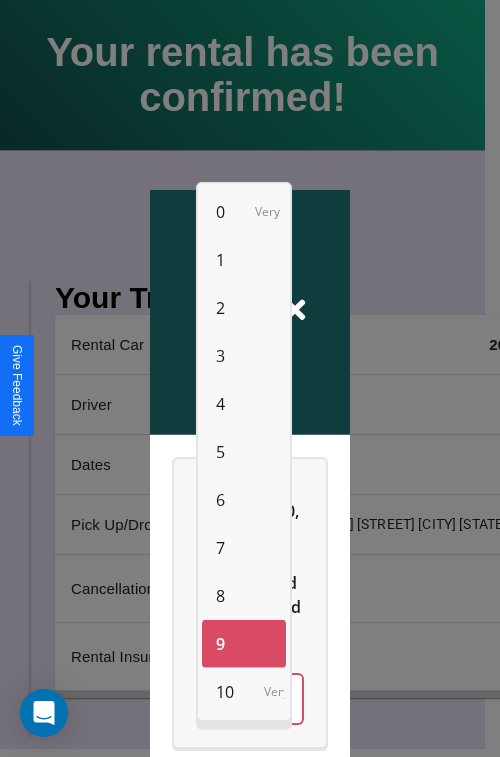 click on "6" at bounding box center [220, 500] 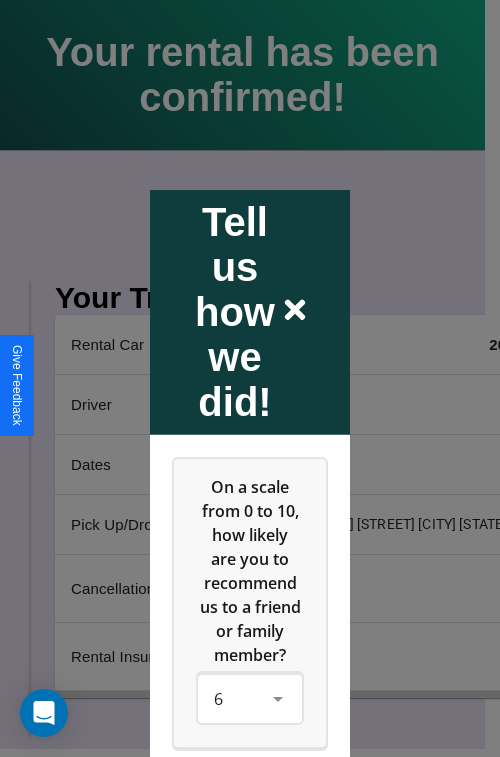 click 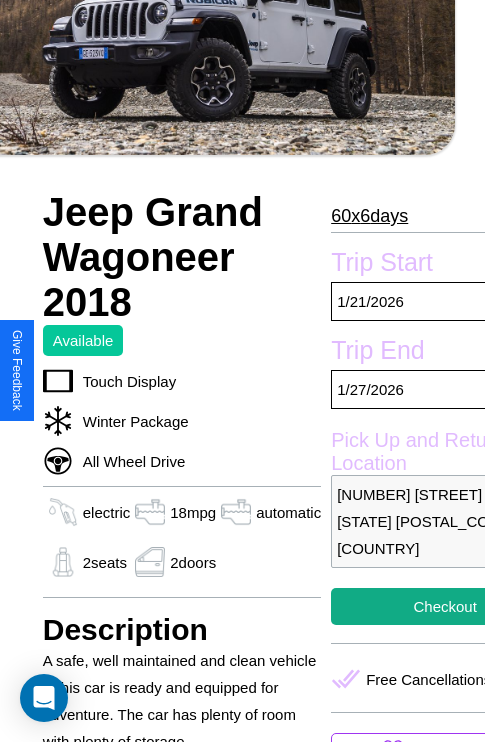 scroll, scrollTop: 546, scrollLeft: 96, axis: both 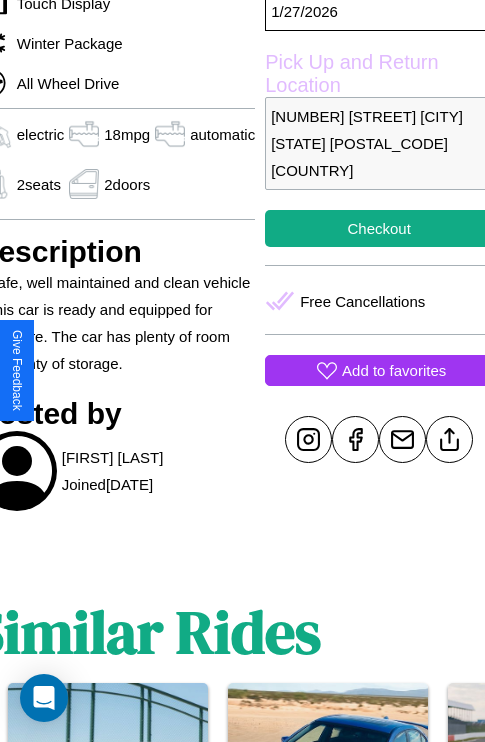 click on "Add to favorites" at bounding box center [394, 370] 